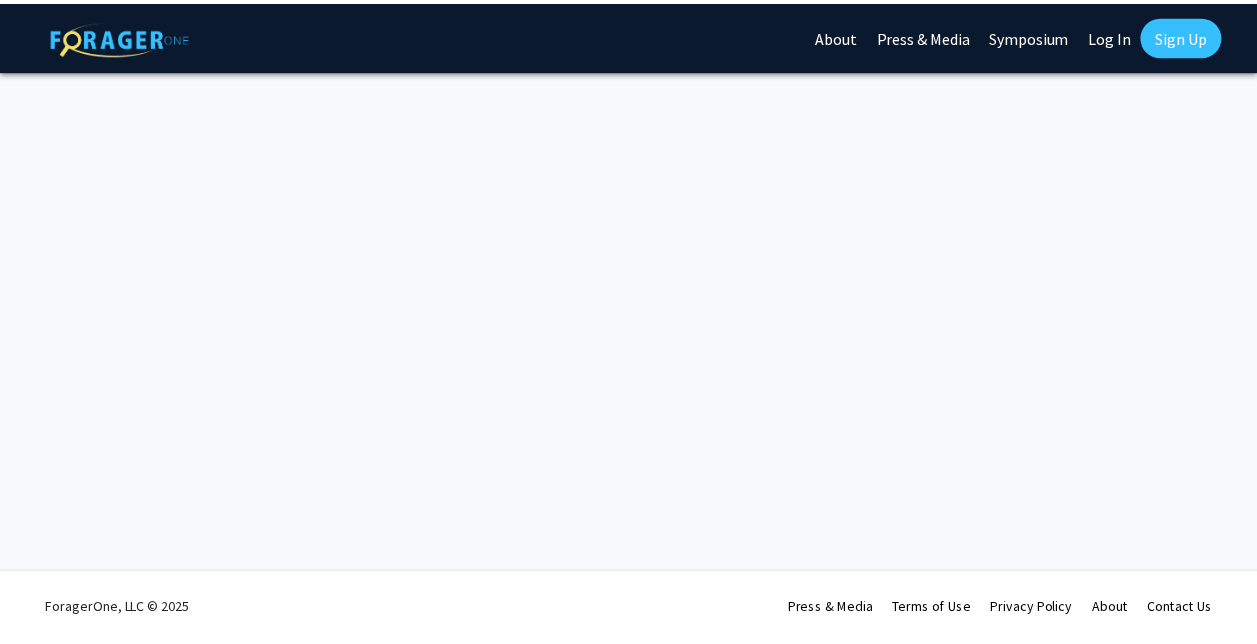 scroll, scrollTop: 0, scrollLeft: 0, axis: both 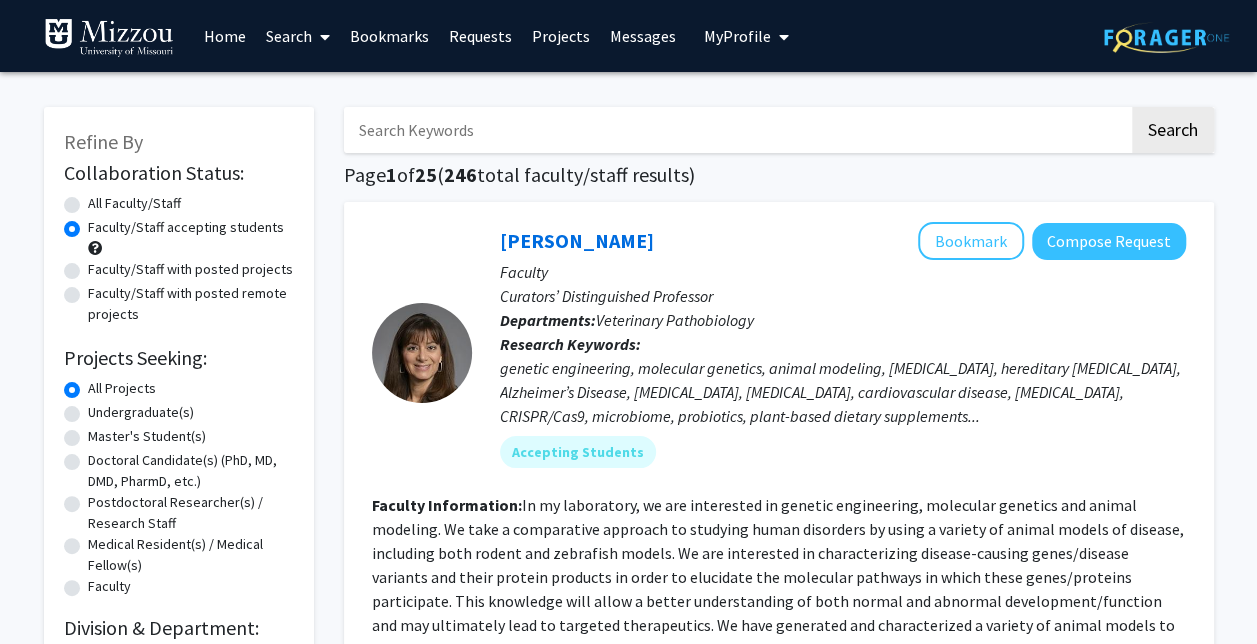click on "My   Profile" at bounding box center [737, 36] 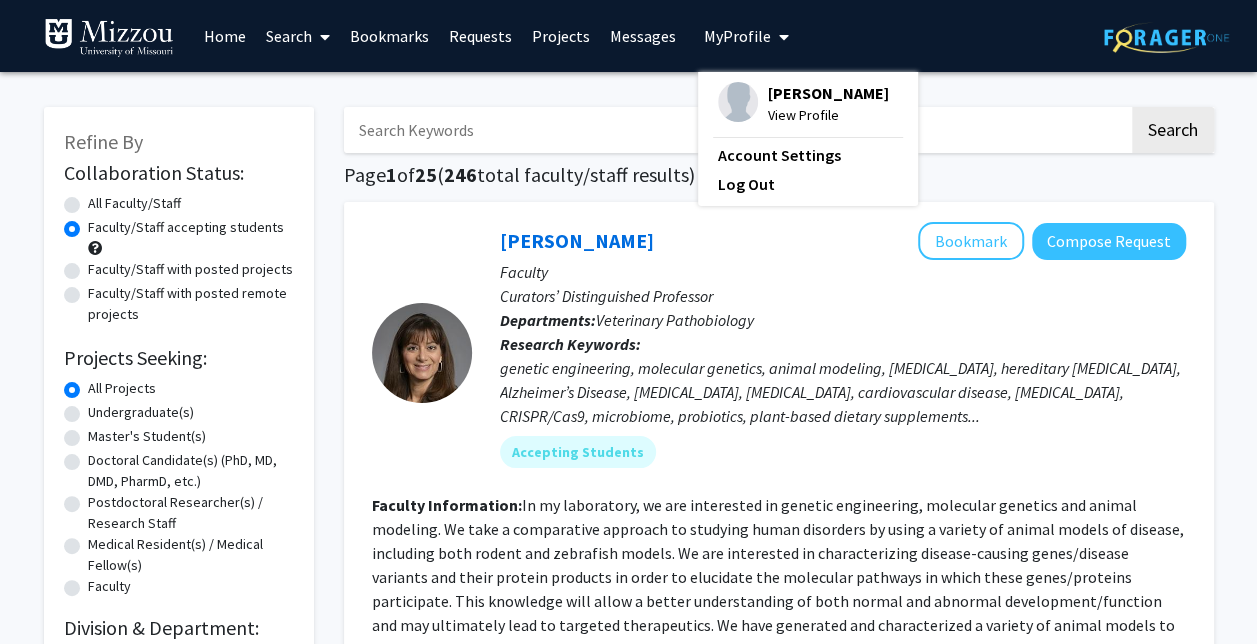 click on "[PERSON_NAME]" at bounding box center [828, 93] 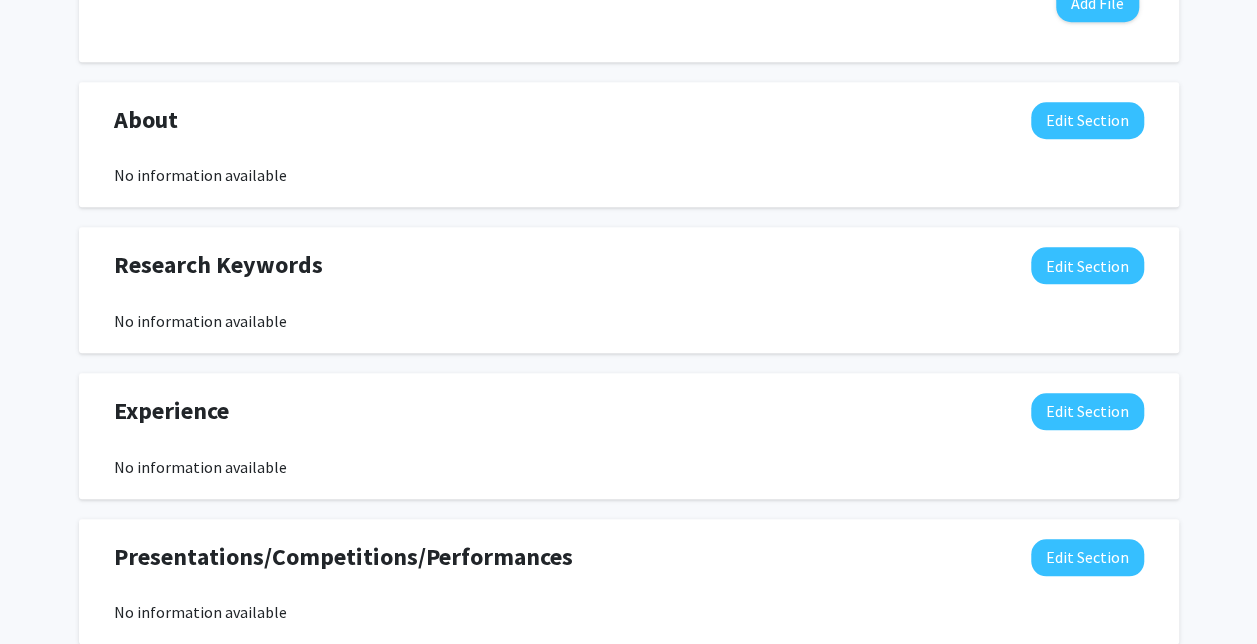 scroll, scrollTop: 817, scrollLeft: 0, axis: vertical 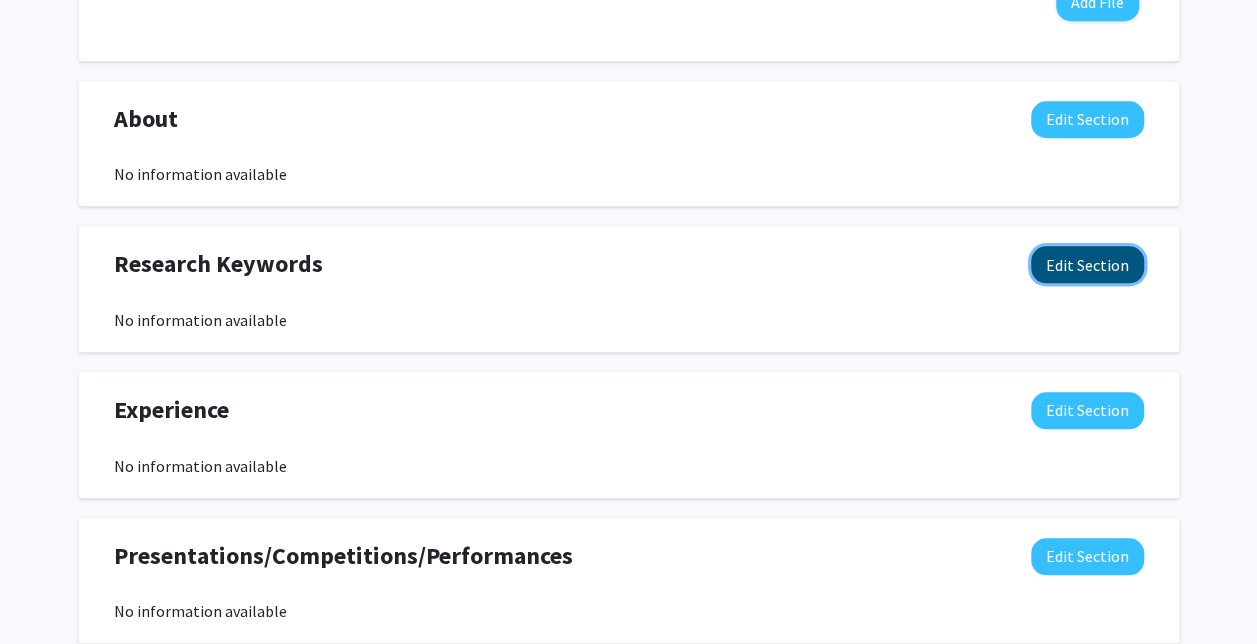 click on "Edit Section" 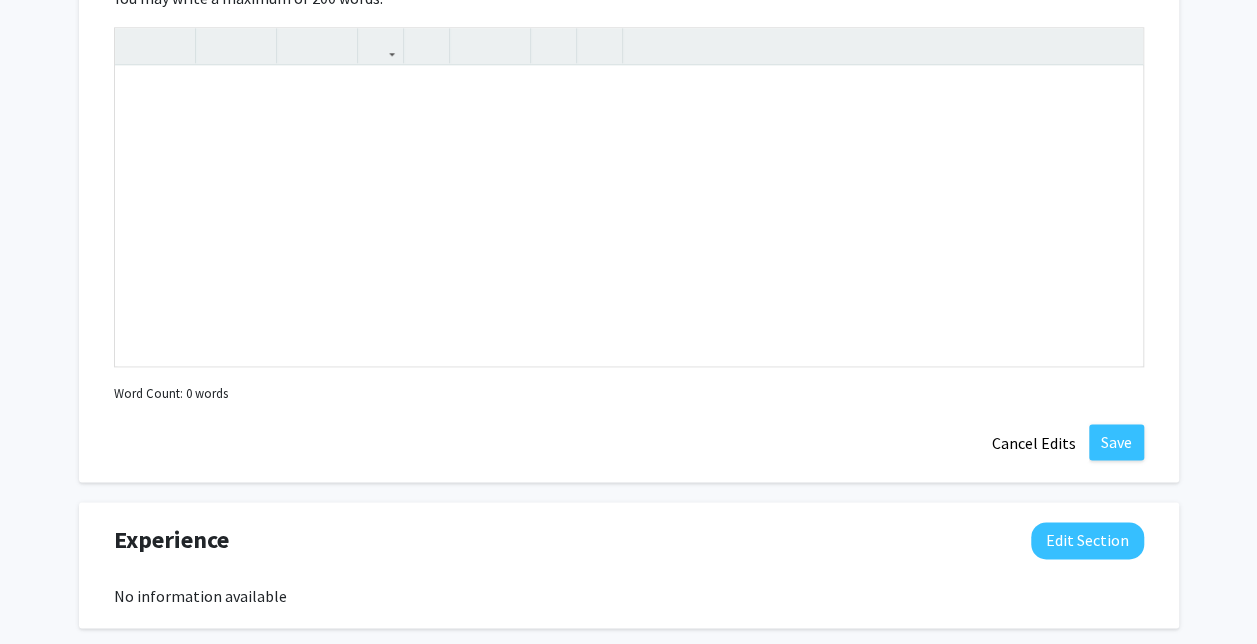 scroll, scrollTop: 1129, scrollLeft: 0, axis: vertical 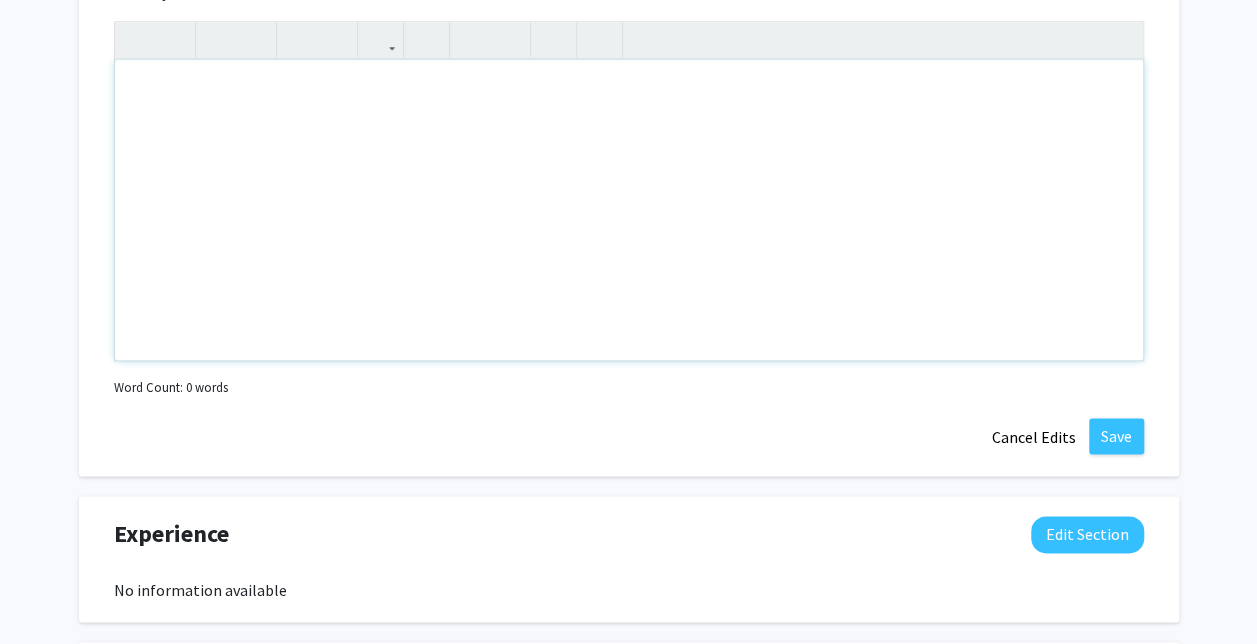 click at bounding box center [629, 210] 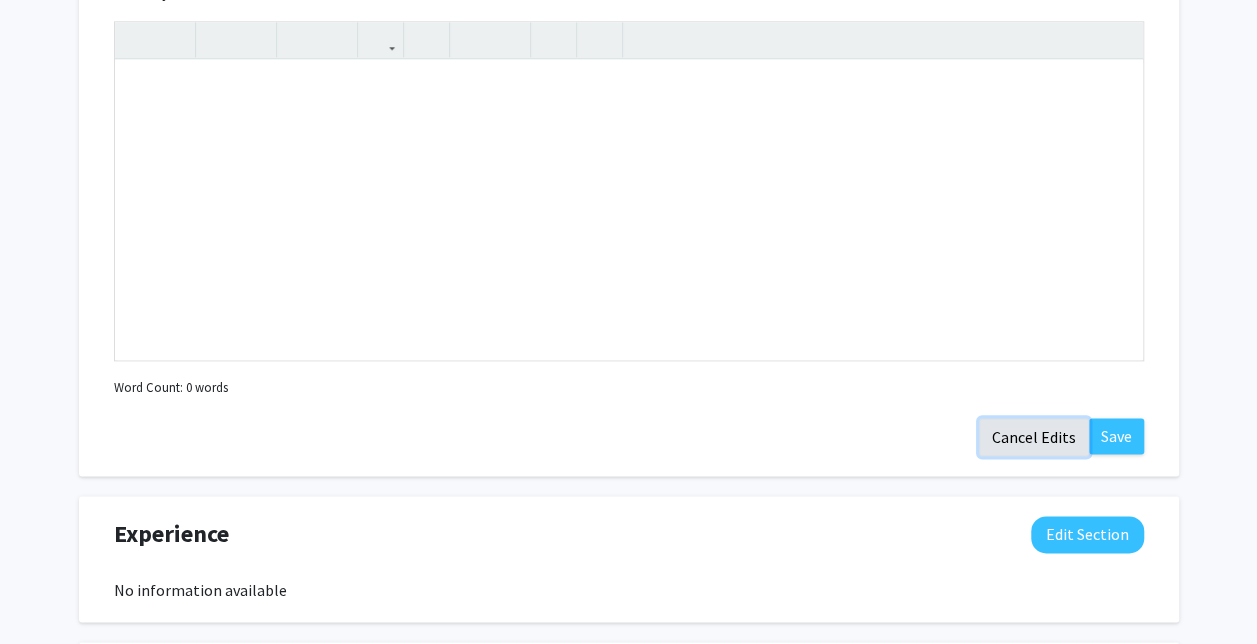 click on "Cancel Edits" 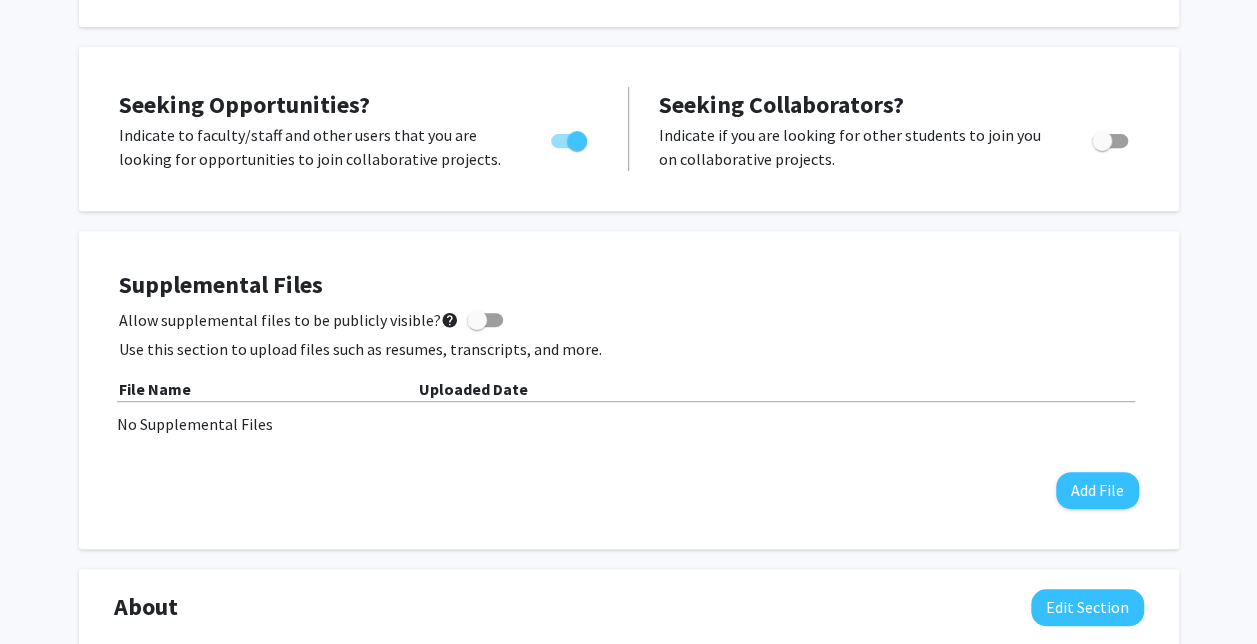 scroll, scrollTop: 0, scrollLeft: 0, axis: both 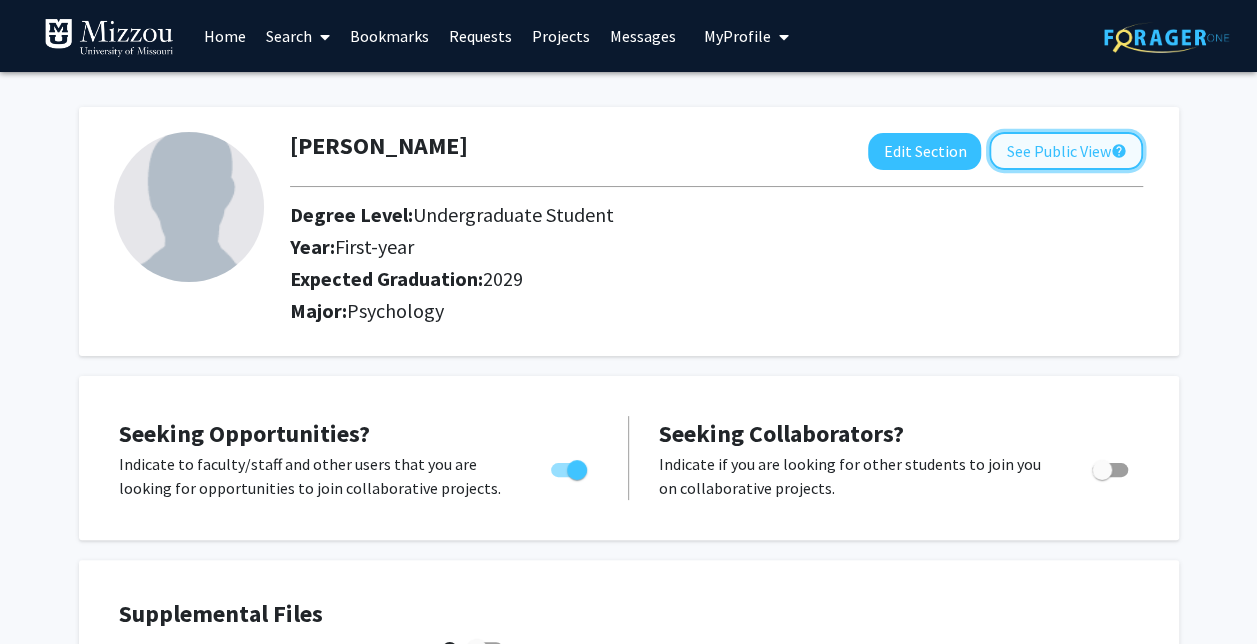 click on "See Public View  help" 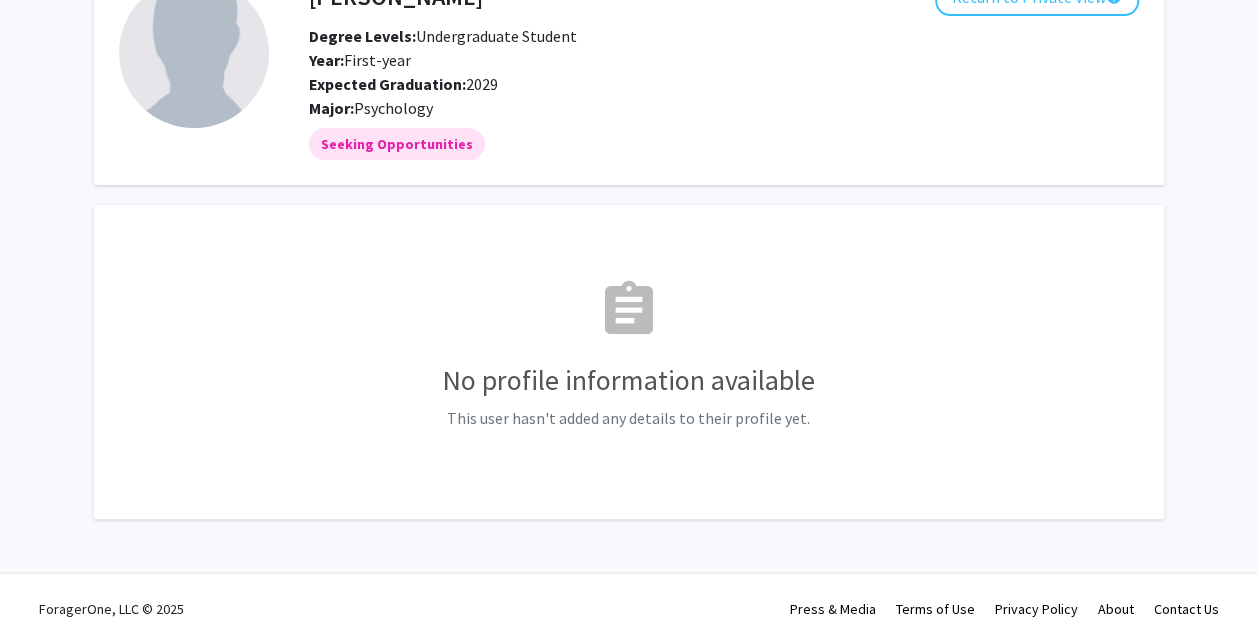 scroll, scrollTop: 0, scrollLeft: 0, axis: both 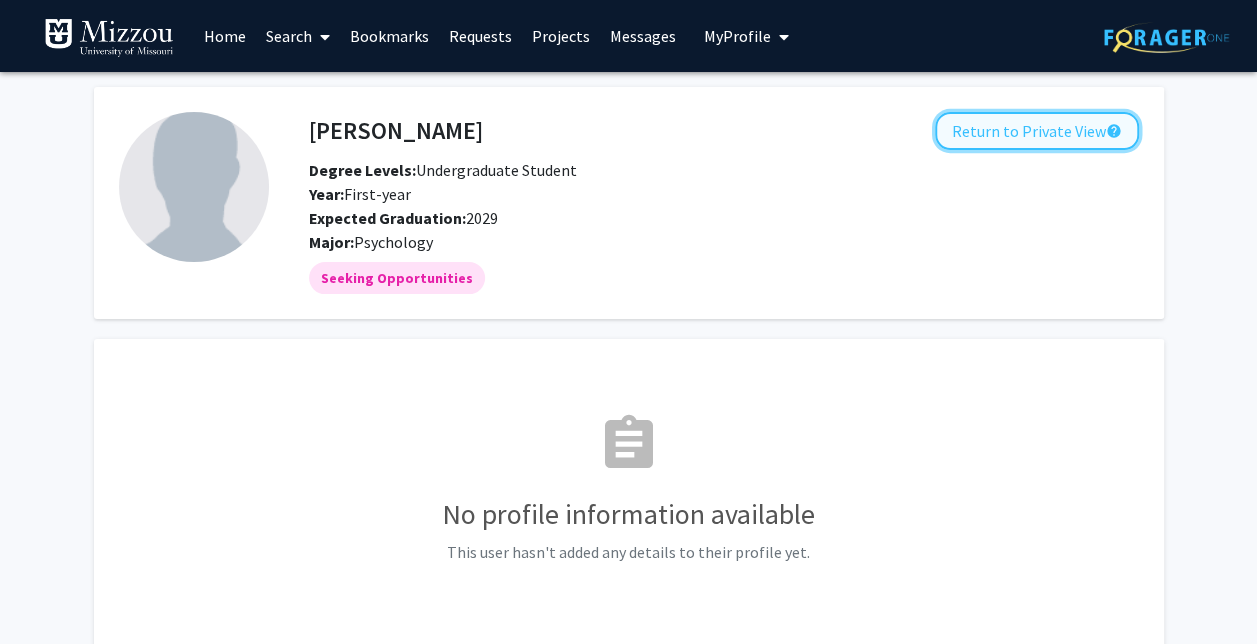 click on "Return to Private View  help" 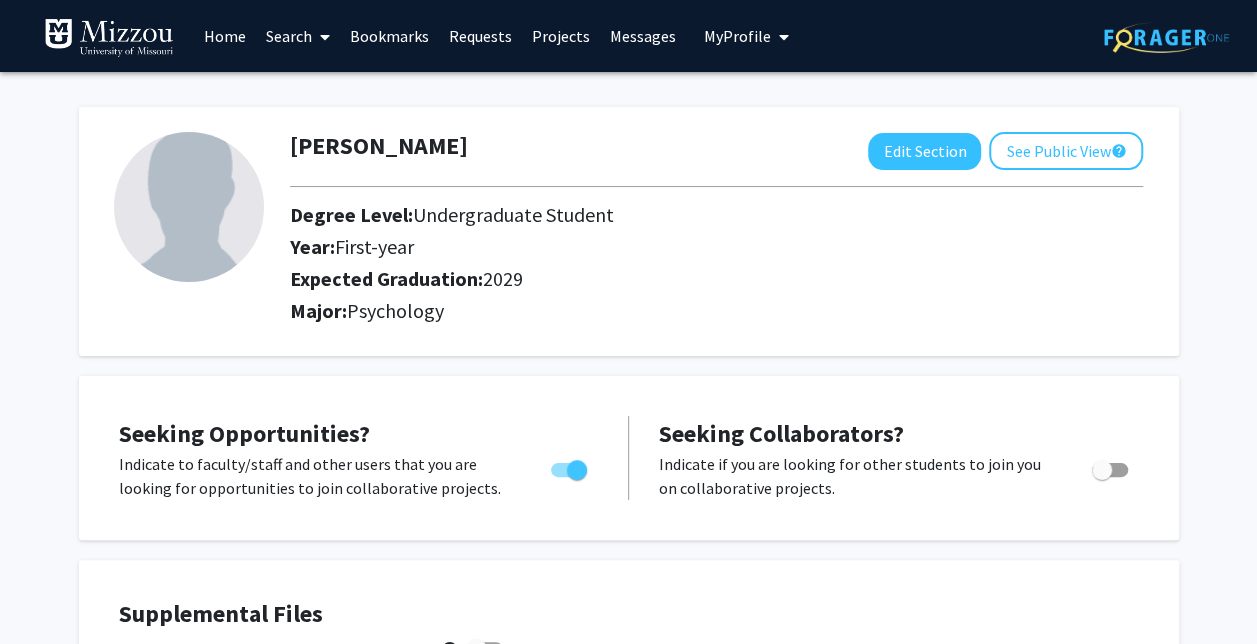 click on "Bookmarks" at bounding box center (389, 36) 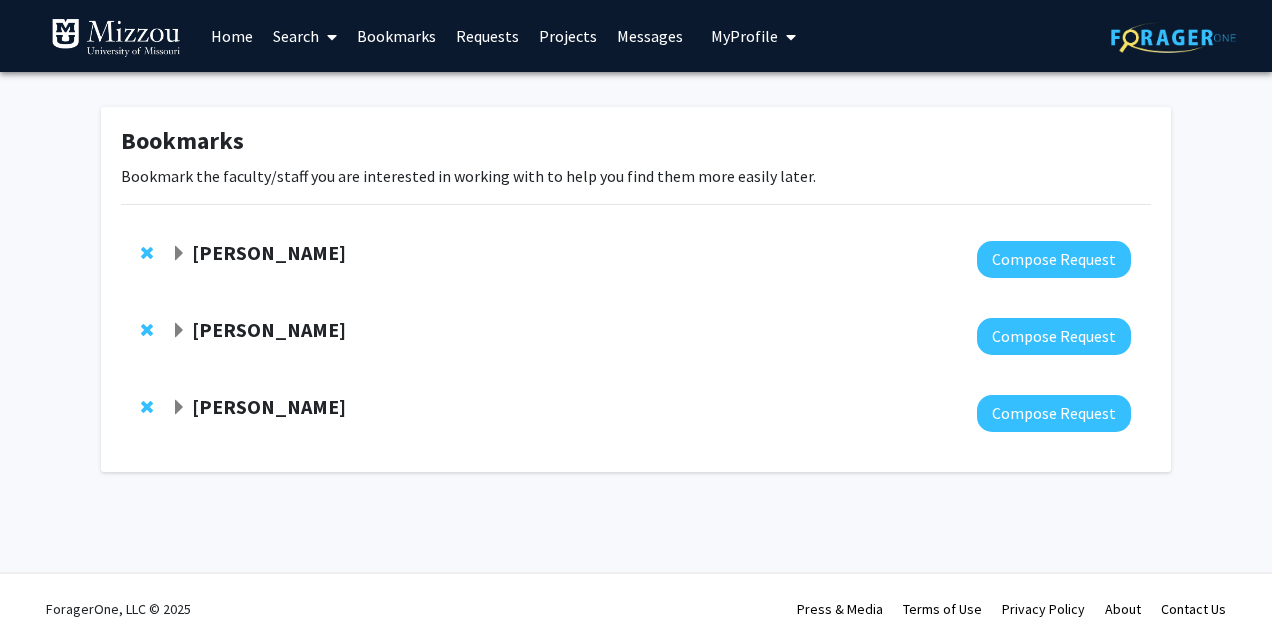 click 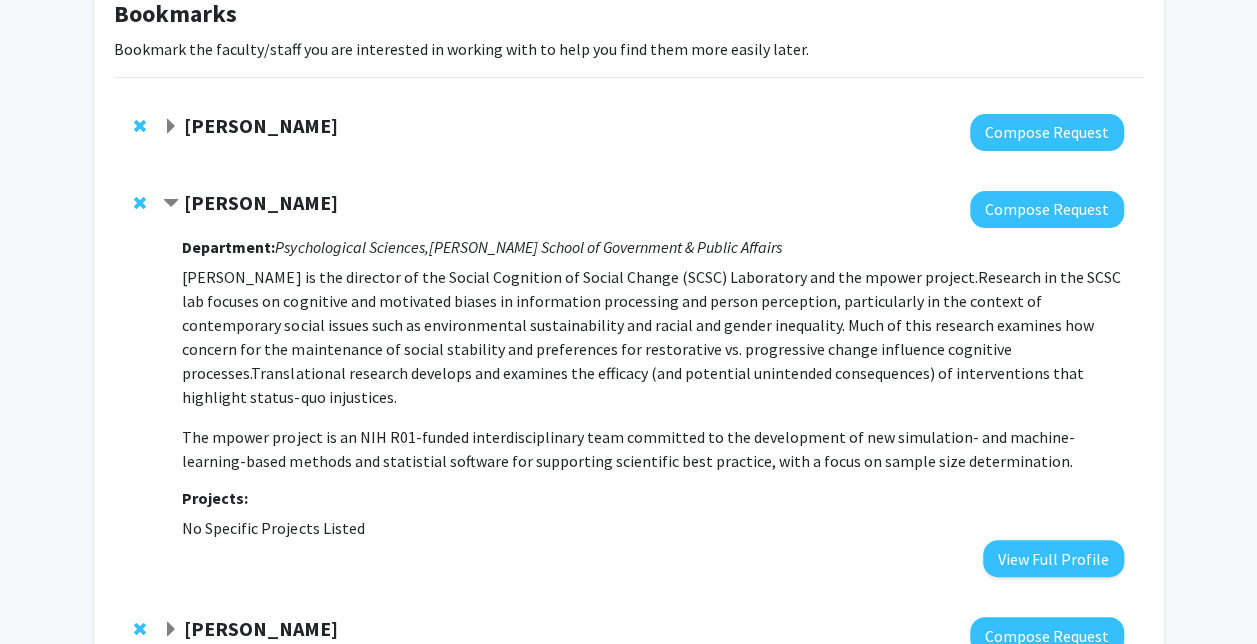 scroll, scrollTop: 129, scrollLeft: 0, axis: vertical 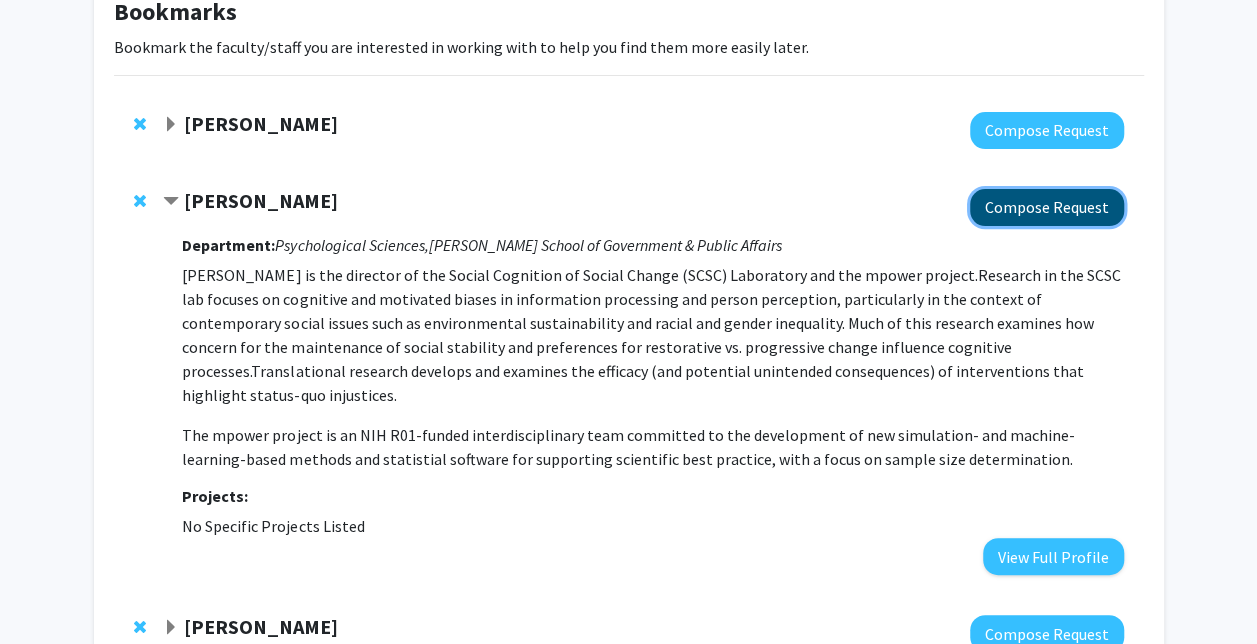click on "Compose Request" 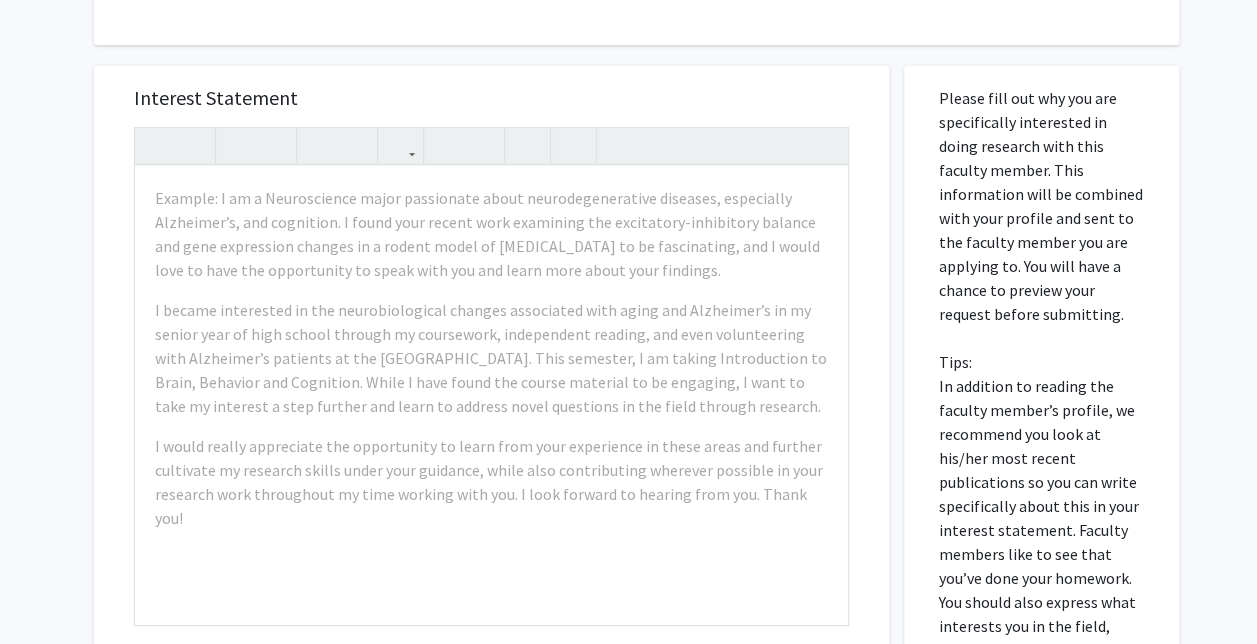 scroll, scrollTop: 385, scrollLeft: 0, axis: vertical 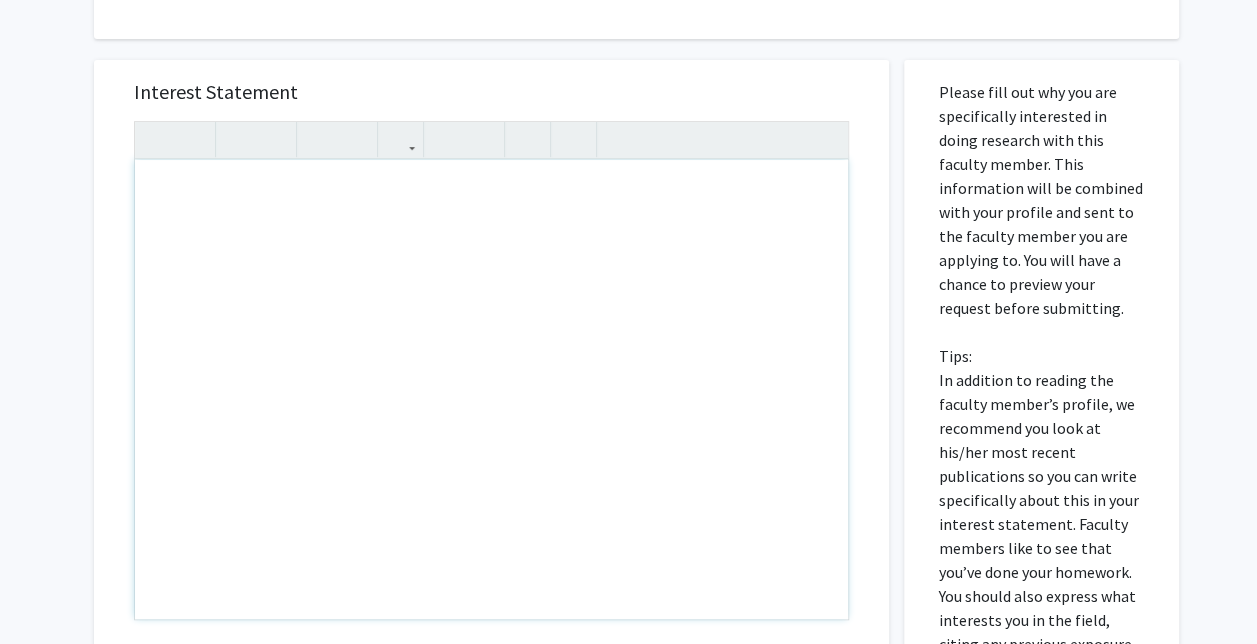 click at bounding box center (491, 389) 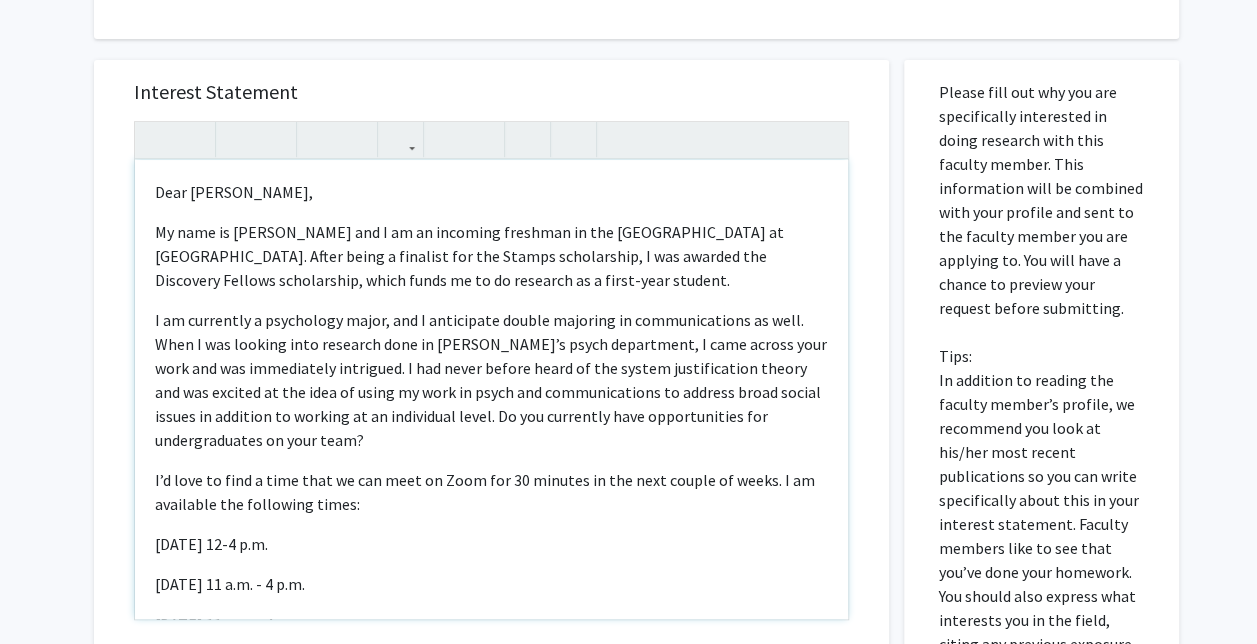 type on "<p>Dear Dr. Hennes,
</p>
<p>My name is Avery Swanson and I am an incoming freshman in the Honors College at Mizzou. After being a finalist for the Stamps scholarship, I was awarded the Discovery Fellows scholarship, which funds me to do research as a first-year student.
</p><p>I am currently a psychology major, and I anticipate double majoring in communications as well. When I was looking into research done in Mizzou’s psych department, I came across your work and was immediately intrigued. I had never before heard of the system justification theory and was excited at the idea of using my work in psych and communications to address broad social issues in addition to working at an individual level. Do you currently have opportunities for undergraduates on your team?
</p><p>I’d love to find a time that we can meet on Zoom for 30 minutes in the next couple of weeks. I am available the following times:
</p><p>July 17, 12-4 p.m.
</p><p>July 21, 11 a.m. - 4 p.m.
</p><p>July 25, 11 a.m. - 4 p.m.
</p><p>..." 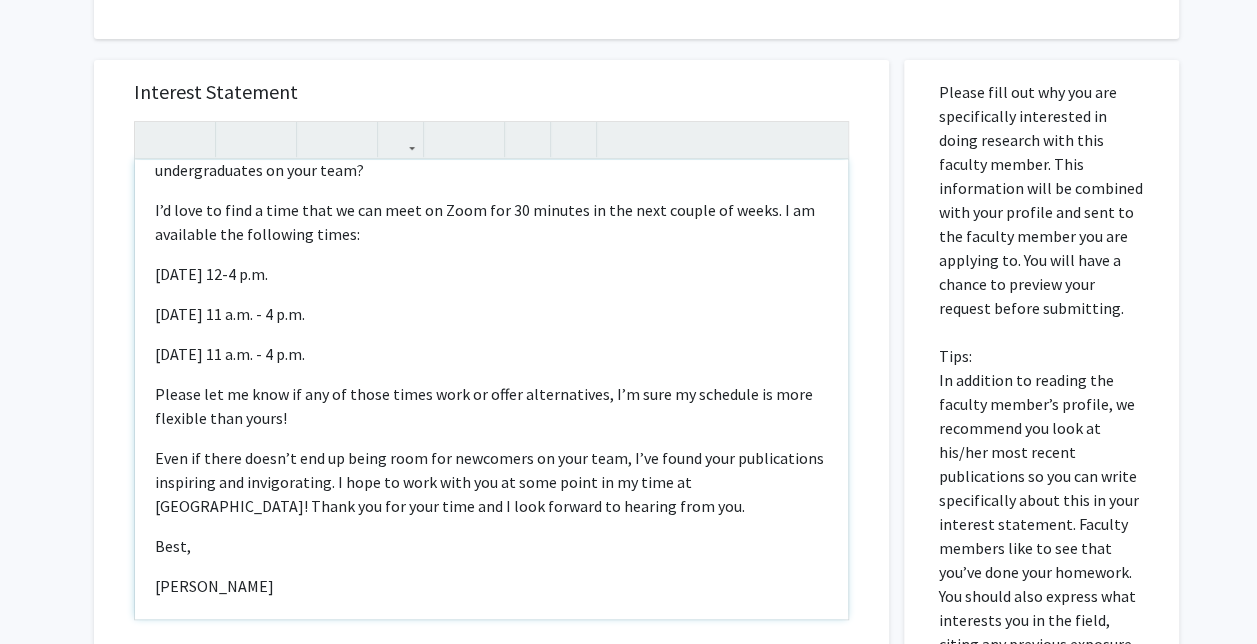 scroll, scrollTop: 285, scrollLeft: 0, axis: vertical 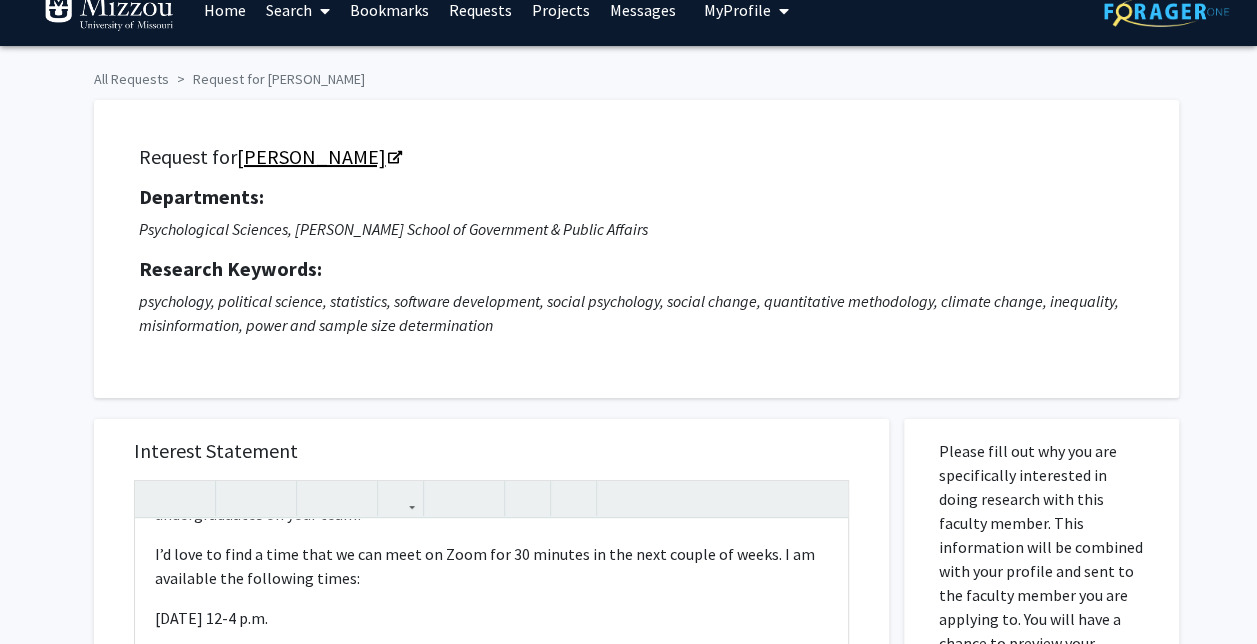click on "[PERSON_NAME]" 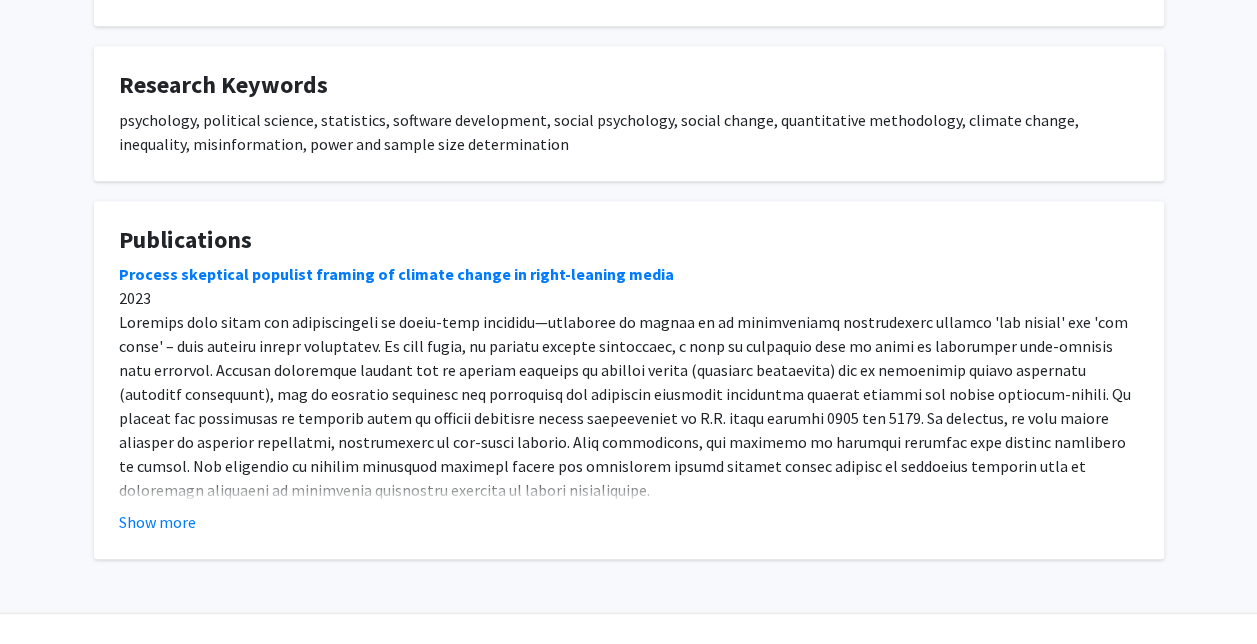 scroll, scrollTop: 625, scrollLeft: 0, axis: vertical 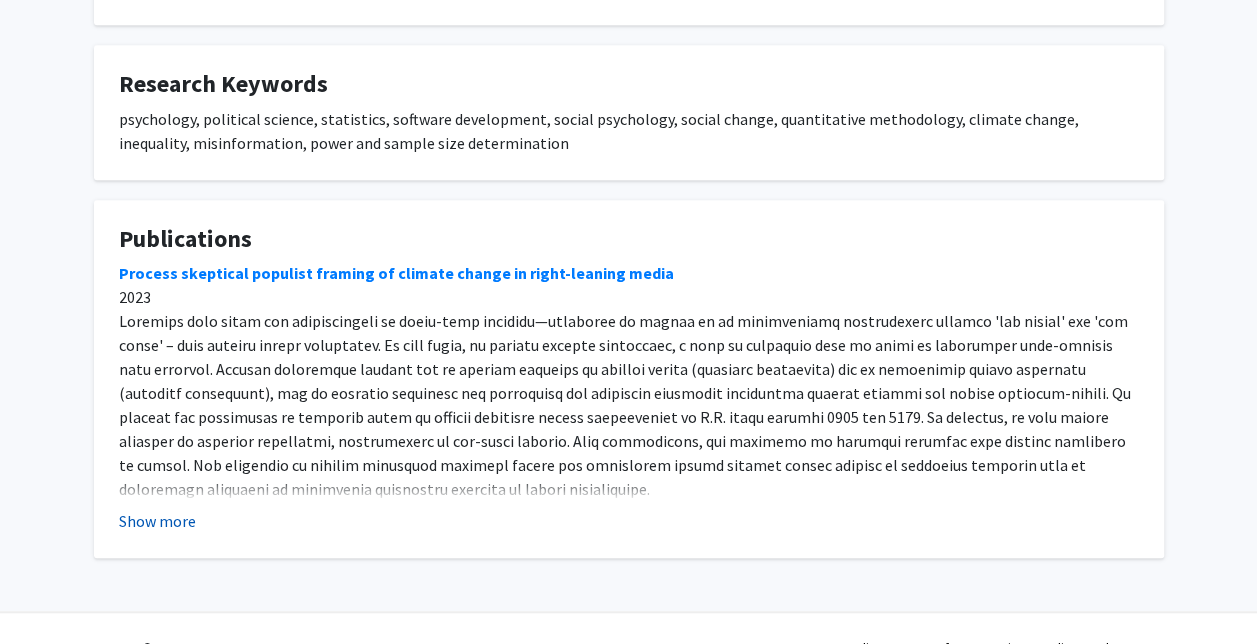 click on "Show more" 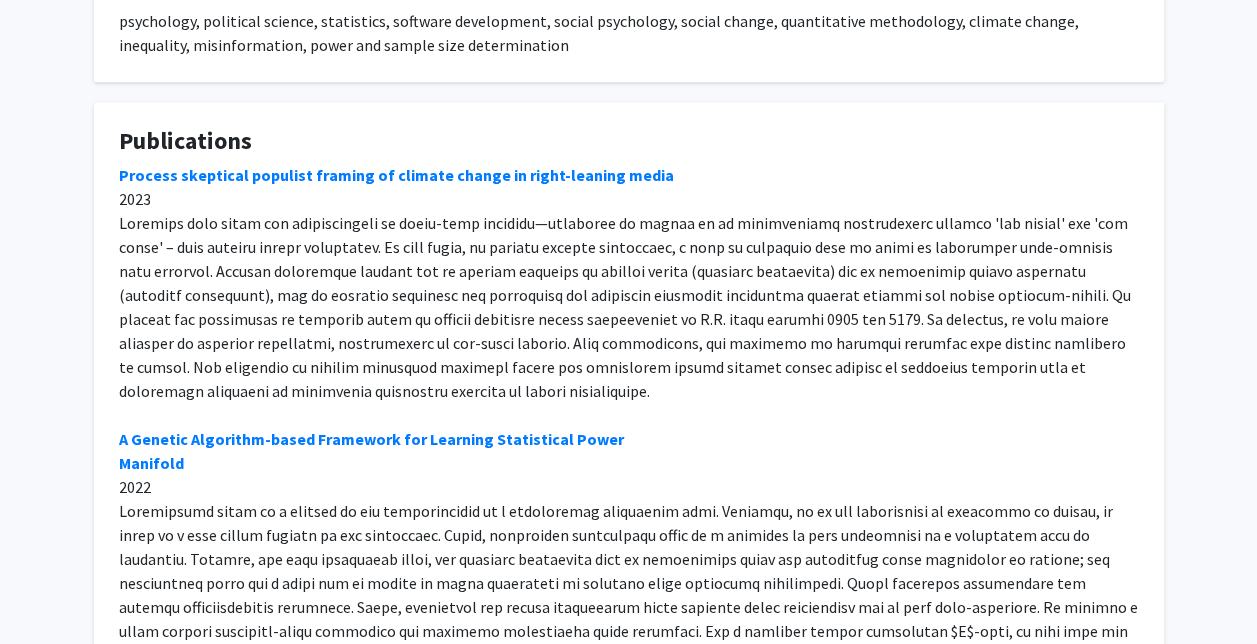 scroll, scrollTop: 0, scrollLeft: 0, axis: both 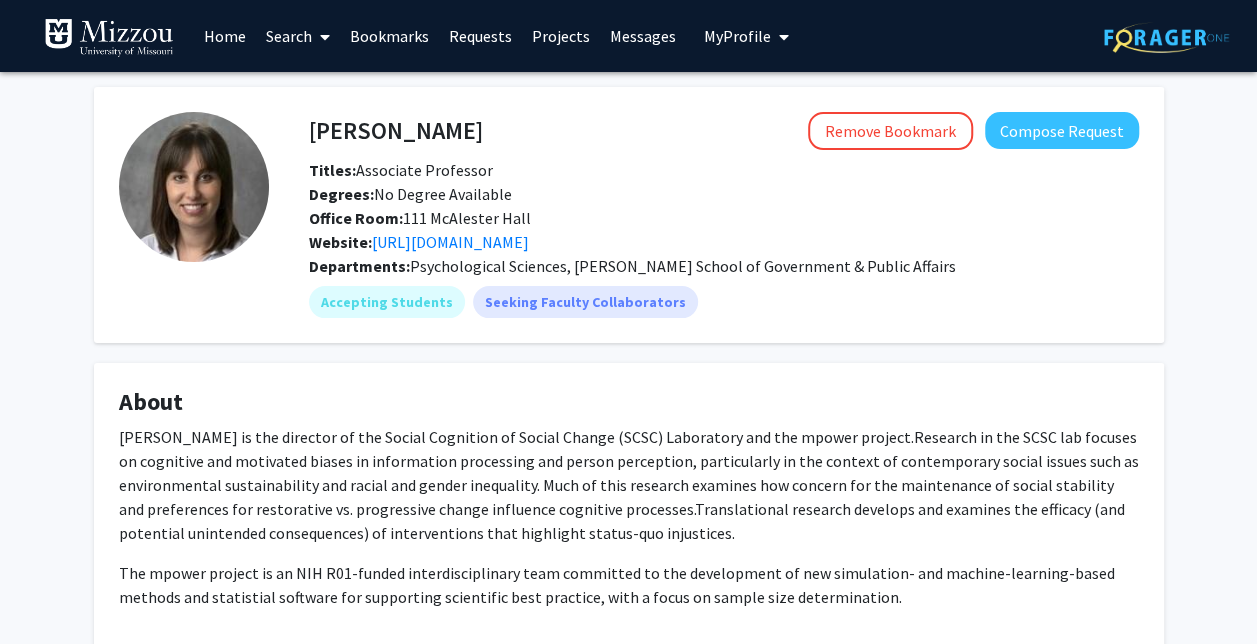 click on "Bookmarks" at bounding box center (389, 36) 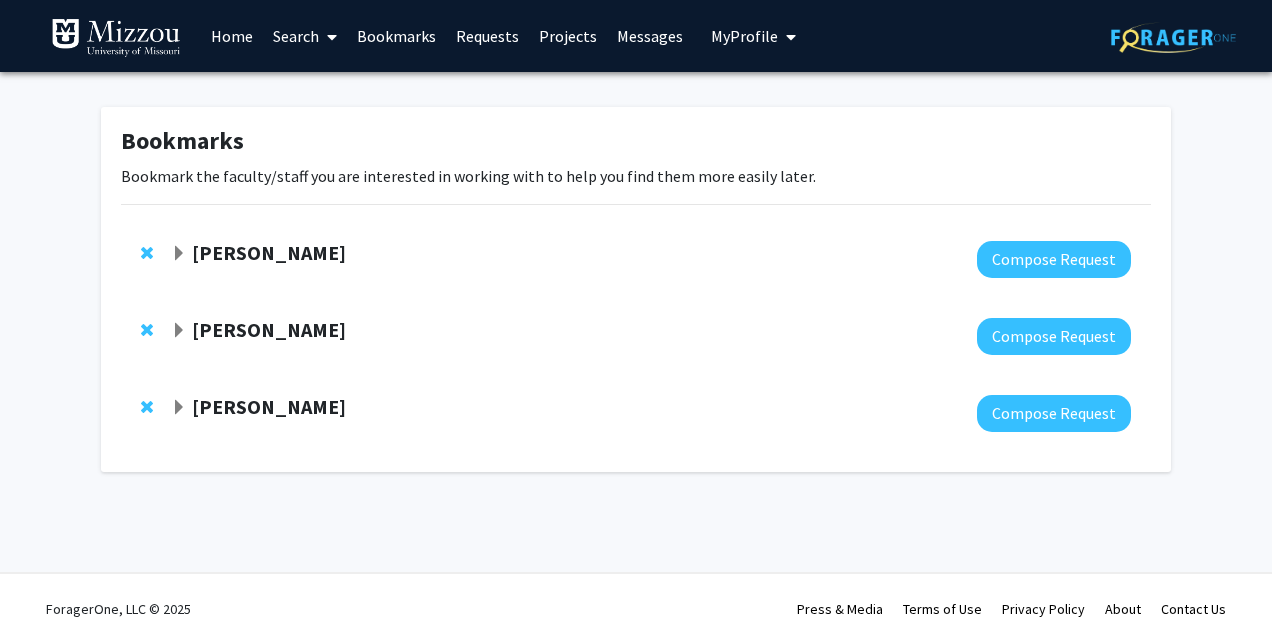 click 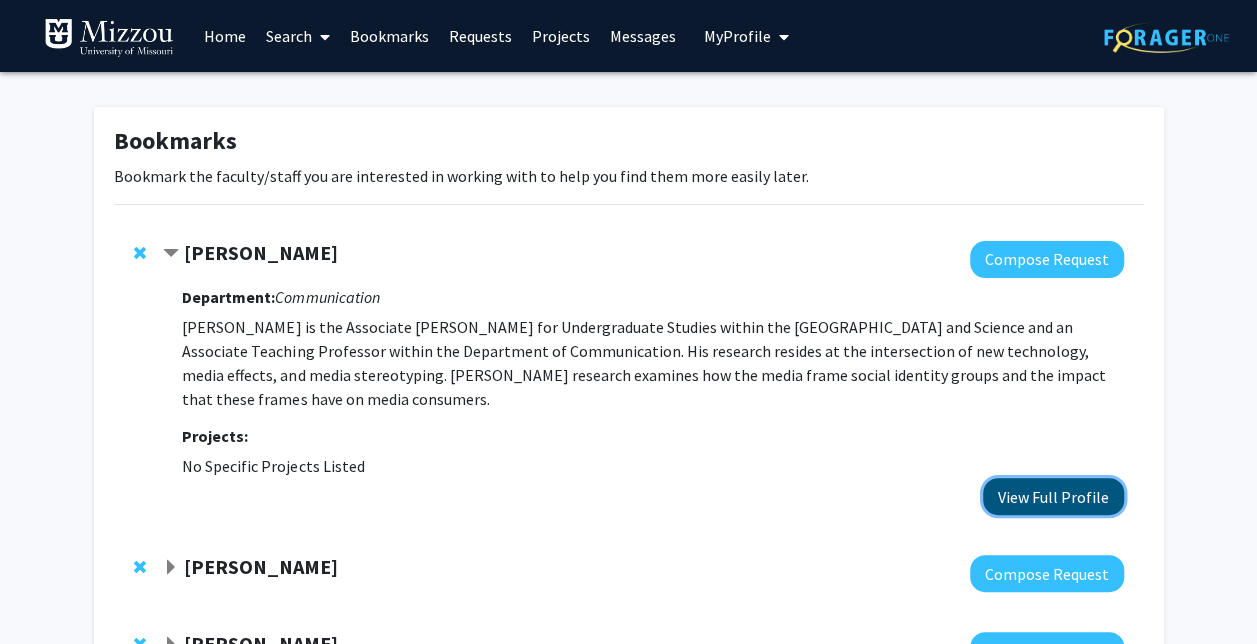 click on "View Full Profile" at bounding box center (1053, 496) 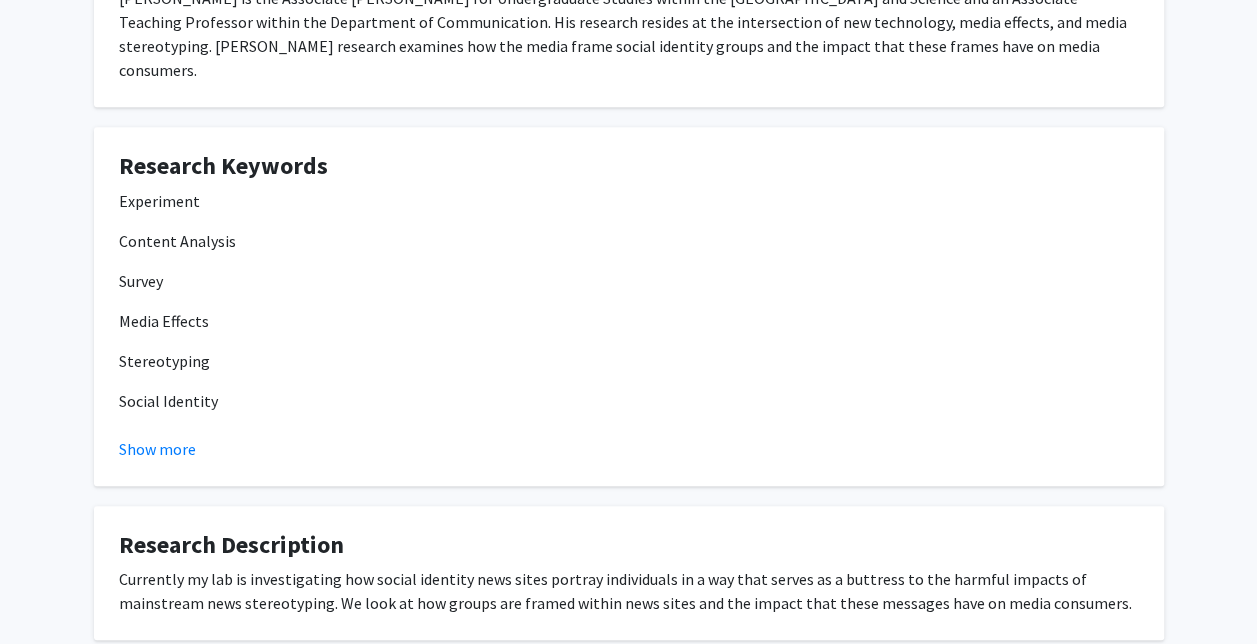 scroll, scrollTop: 440, scrollLeft: 0, axis: vertical 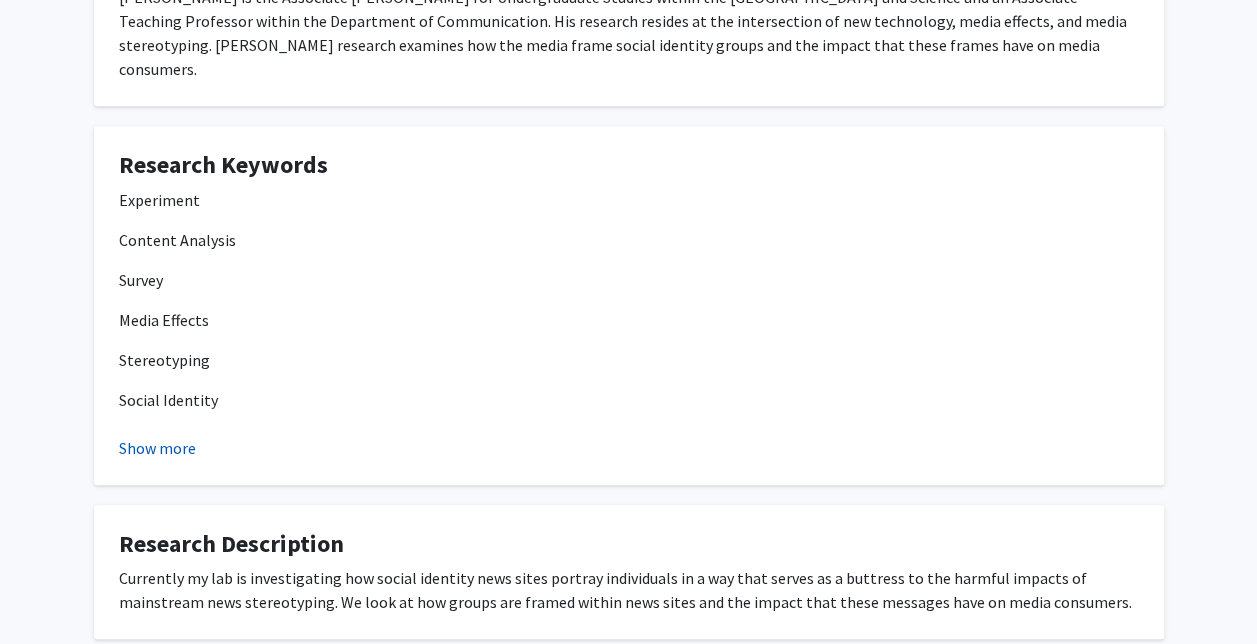 click on "Show more" 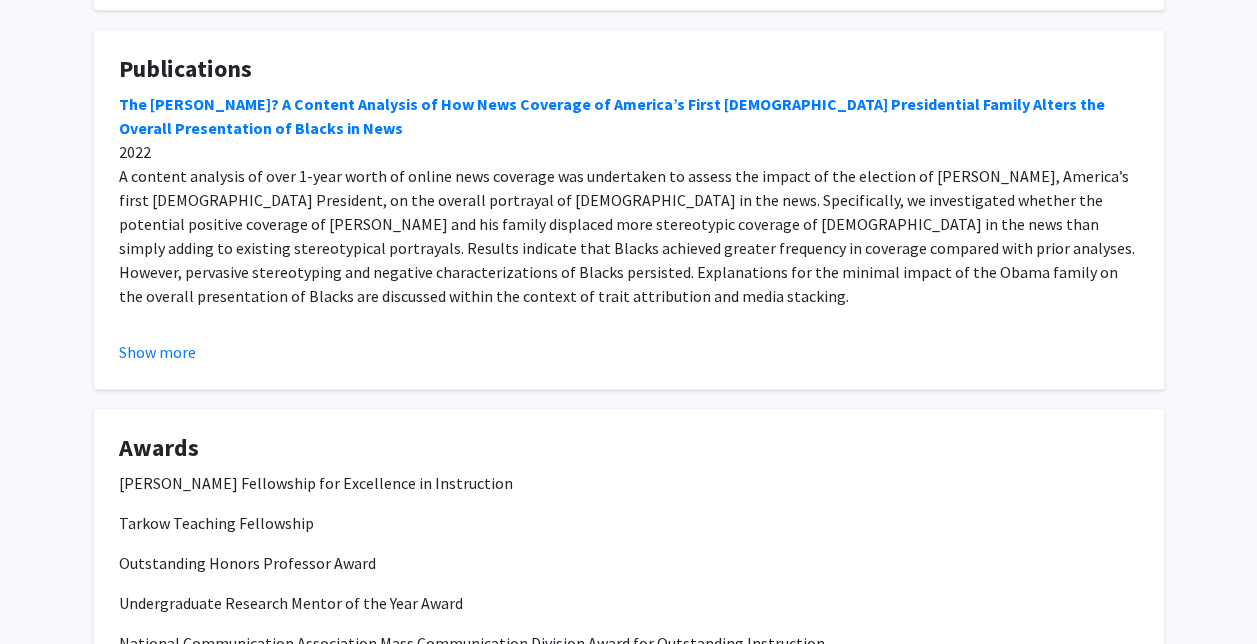 scroll, scrollTop: 1148, scrollLeft: 0, axis: vertical 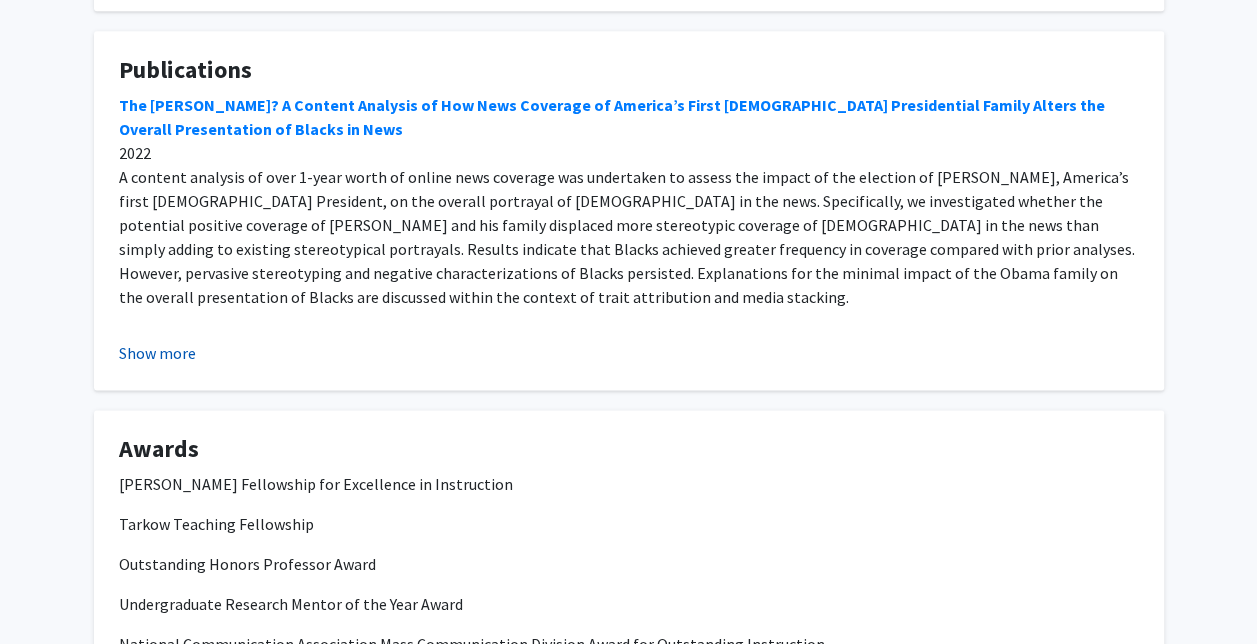 click on "Show more" 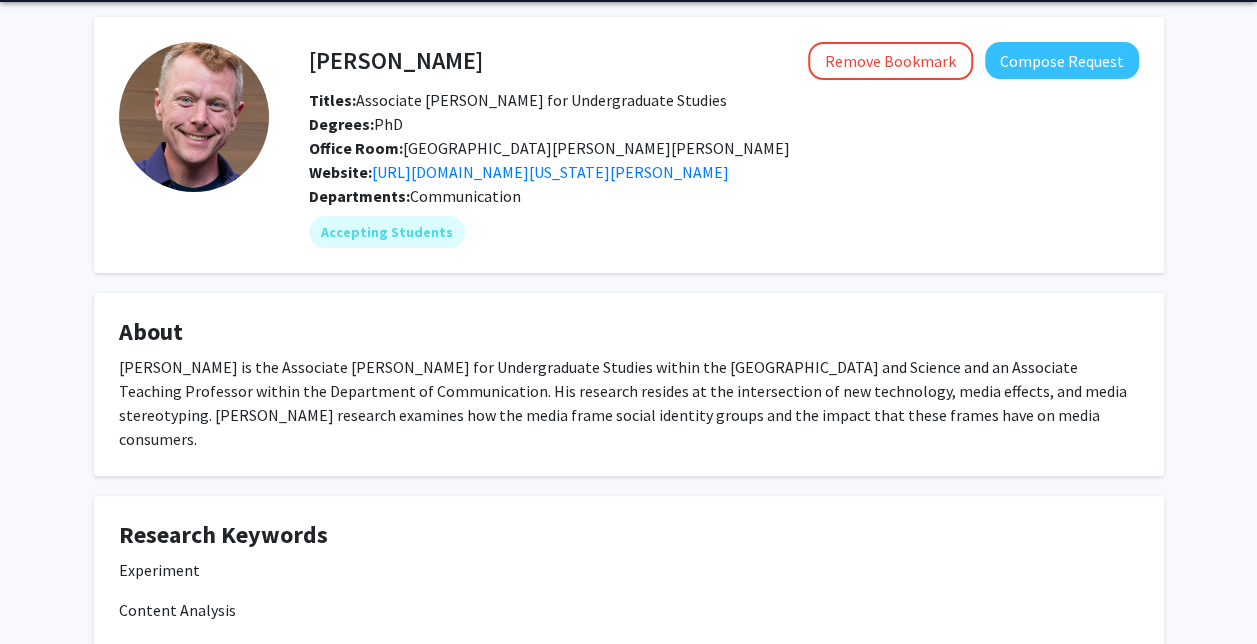 scroll, scrollTop: 0, scrollLeft: 0, axis: both 